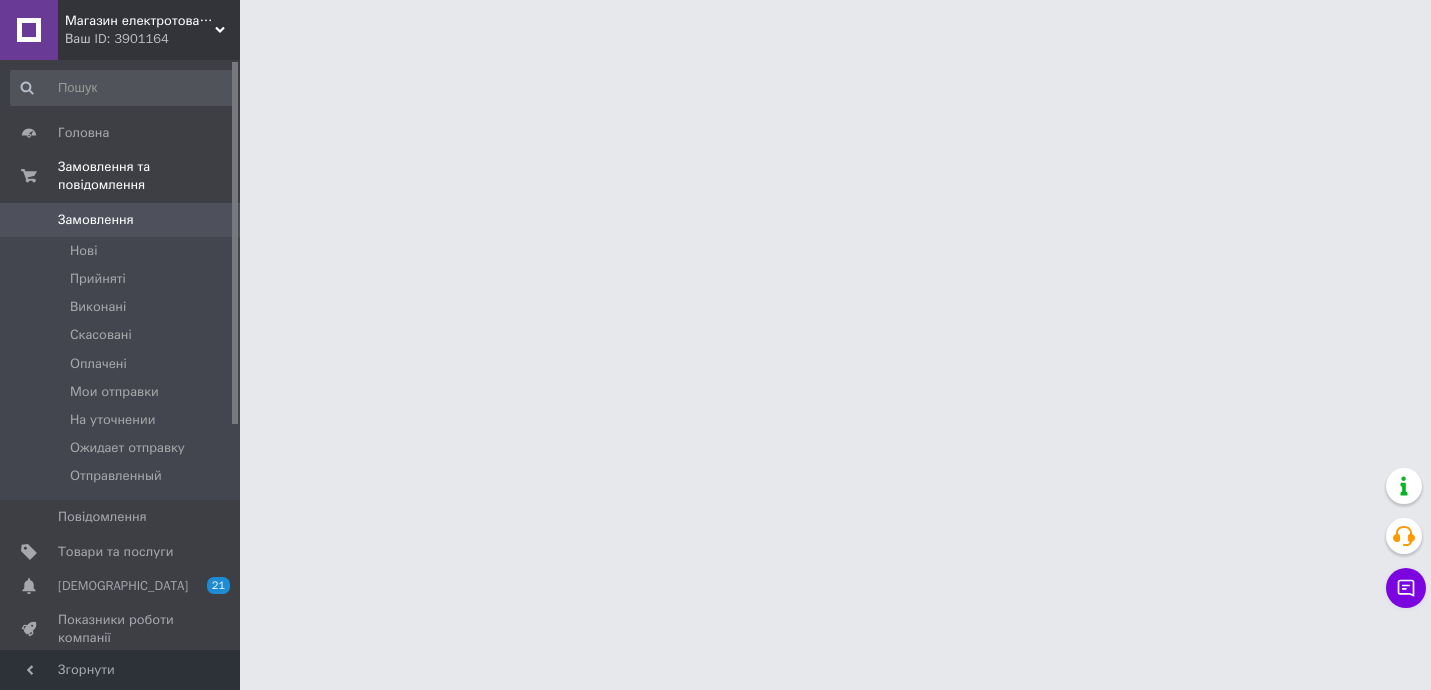 scroll, scrollTop: 0, scrollLeft: 0, axis: both 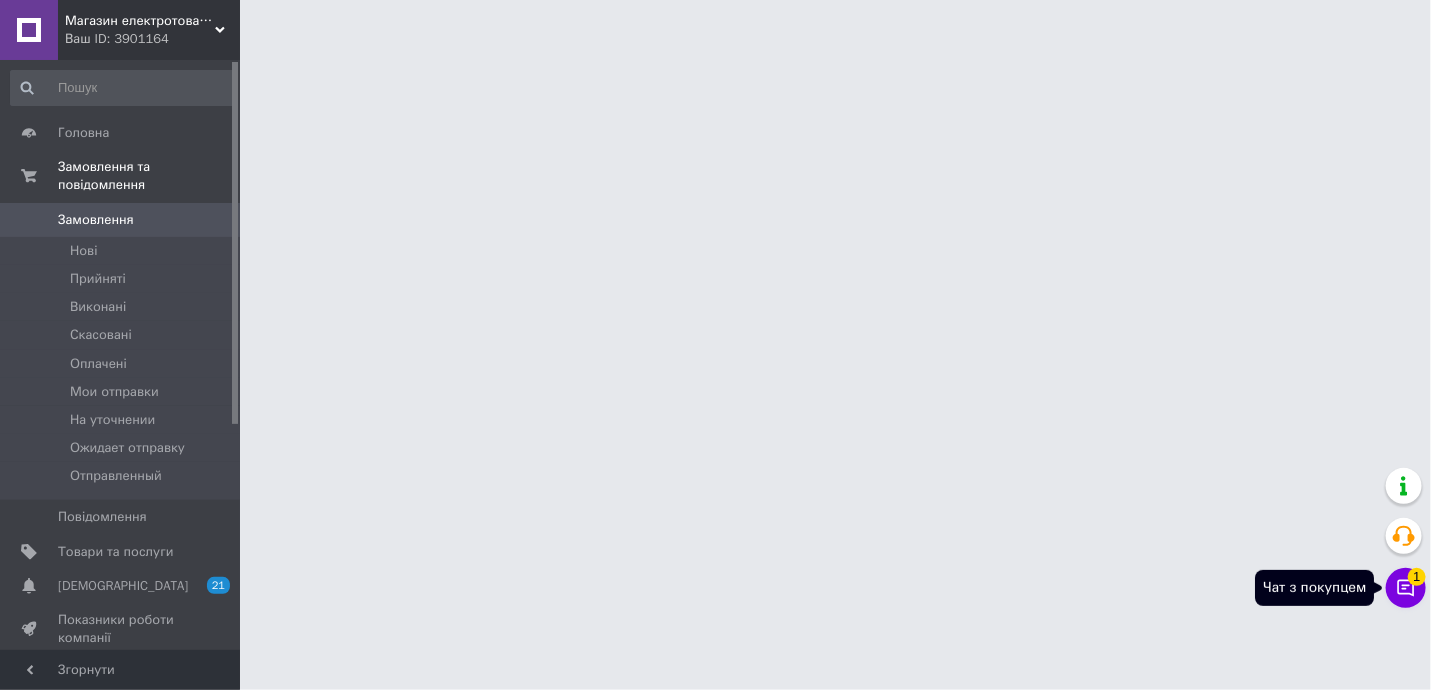 click 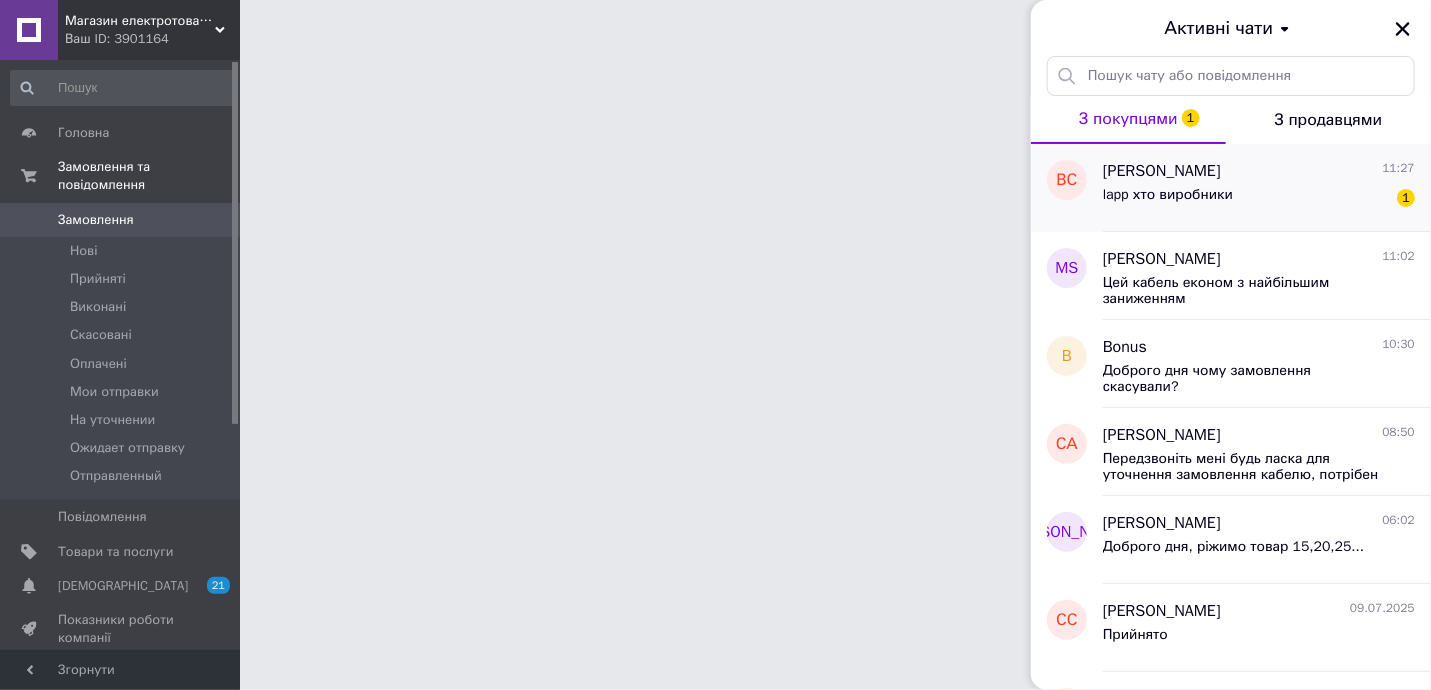 click on "lapp хто виробники" at bounding box center (1168, 195) 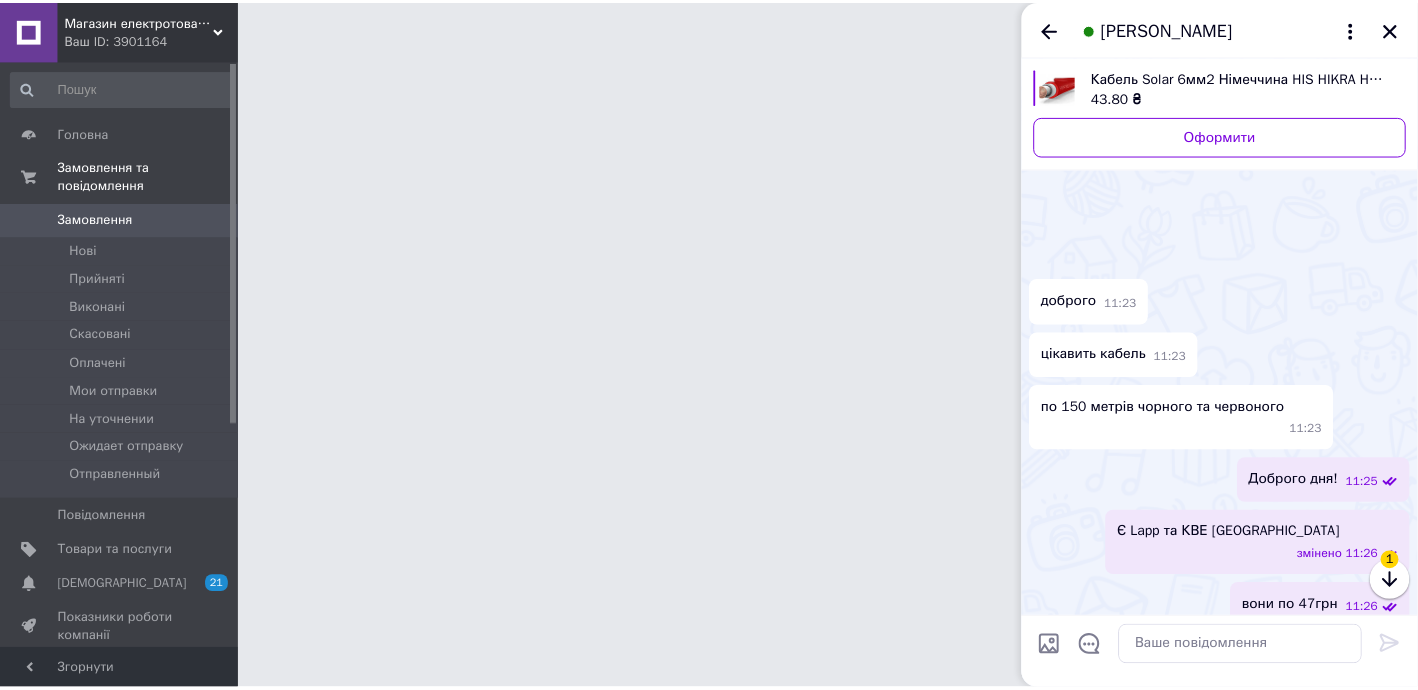 scroll, scrollTop: 216, scrollLeft: 0, axis: vertical 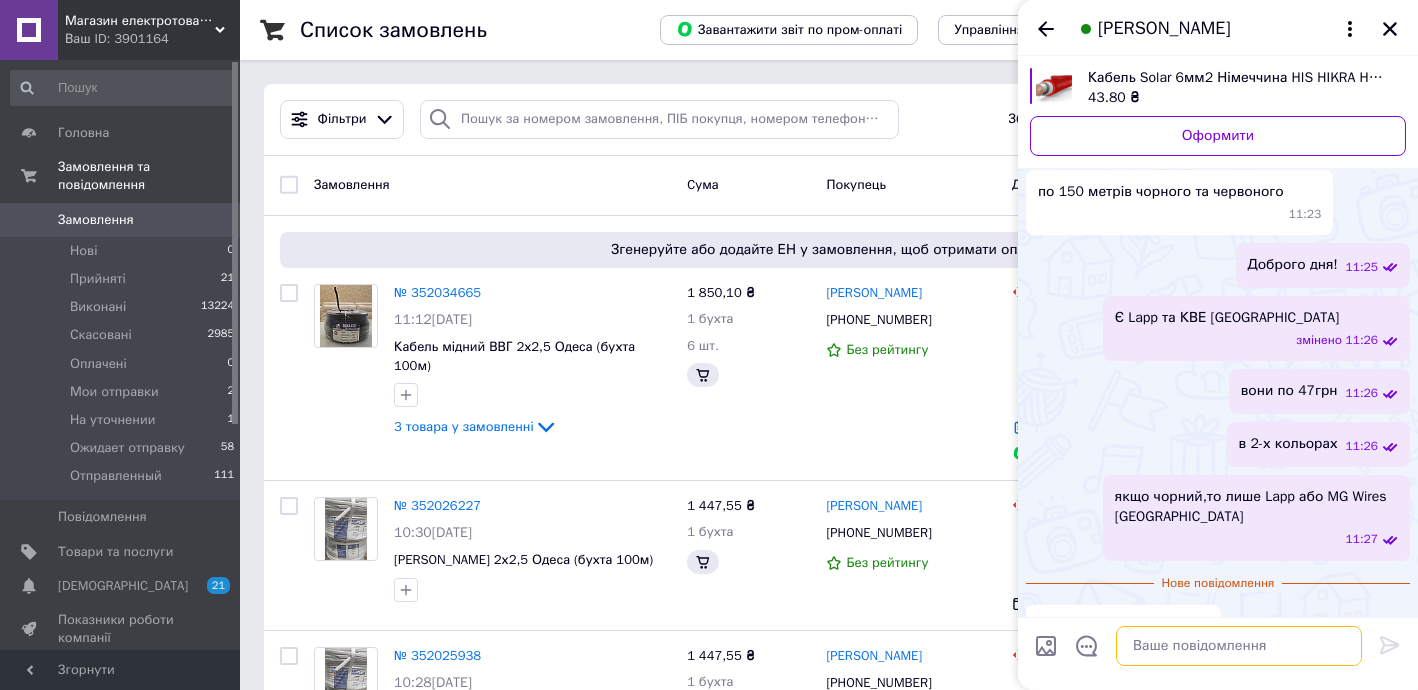 click at bounding box center [1239, 646] 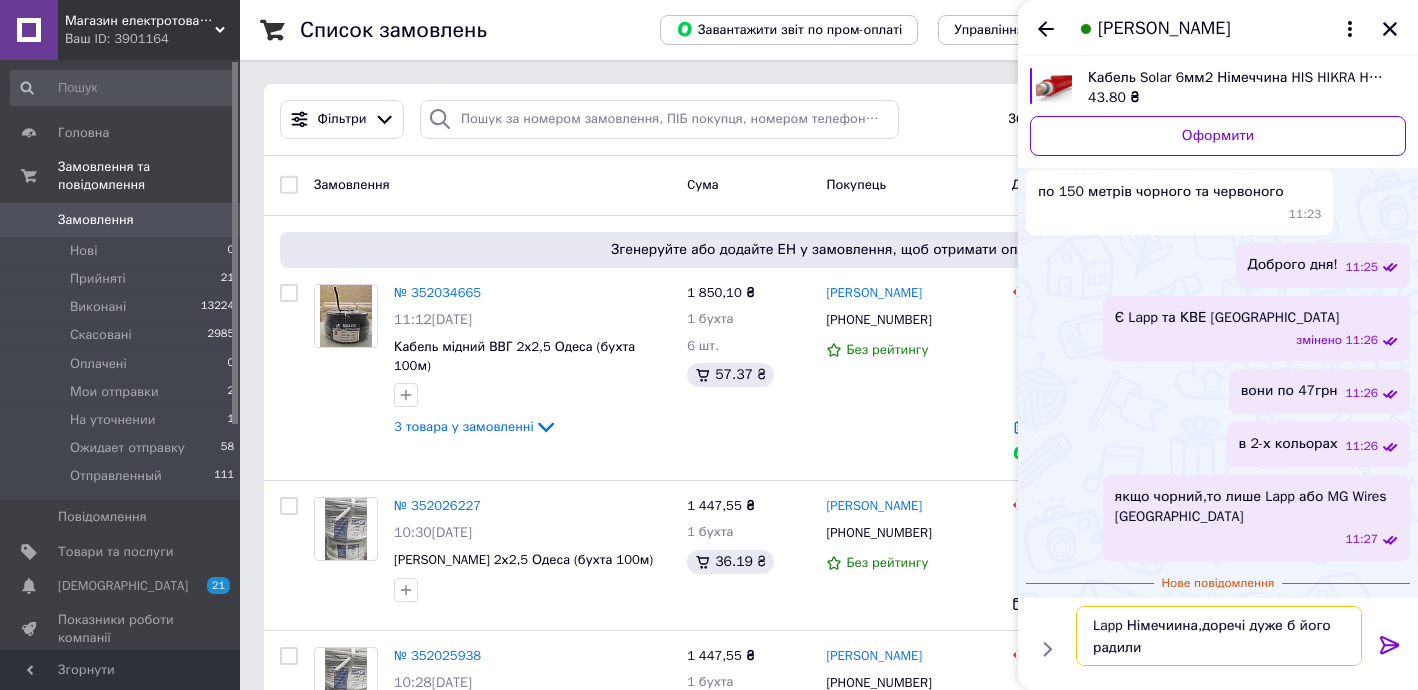 type on "Lapp Німечиина,доречі дуже б його радили" 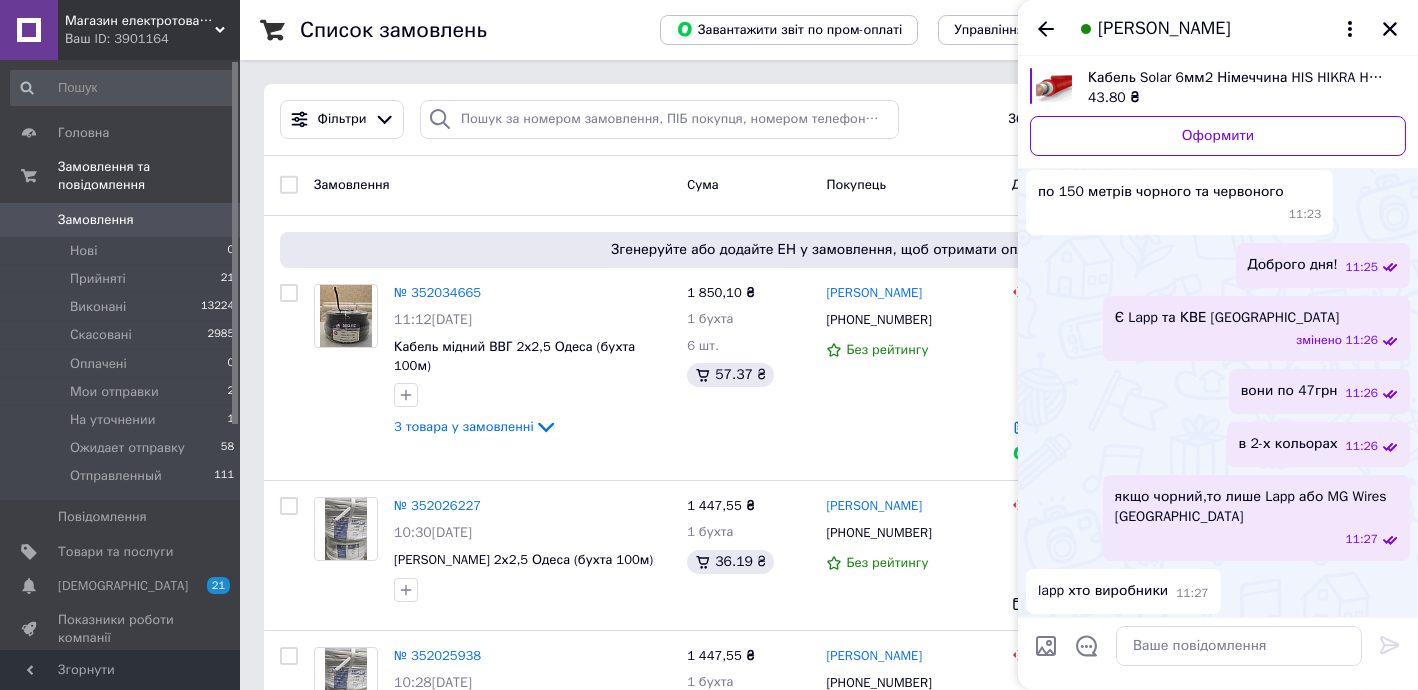 scroll, scrollTop: 201, scrollLeft: 0, axis: vertical 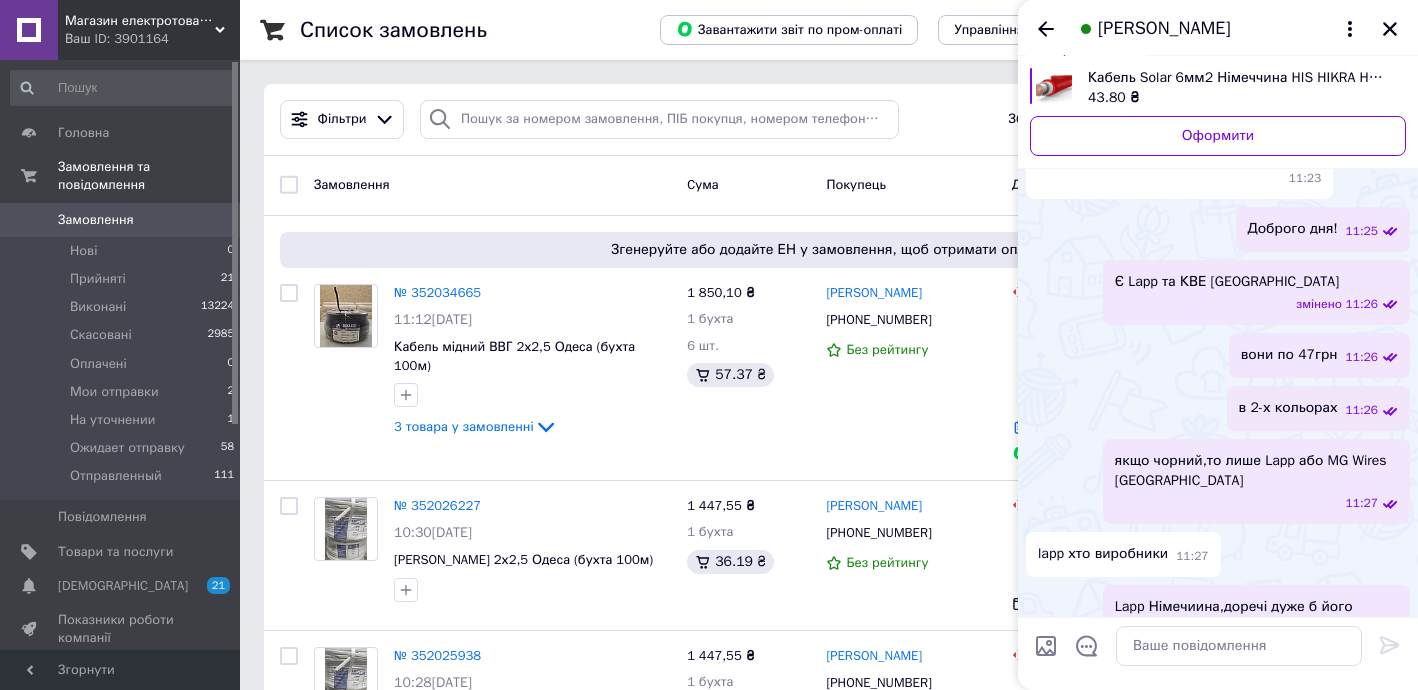 click 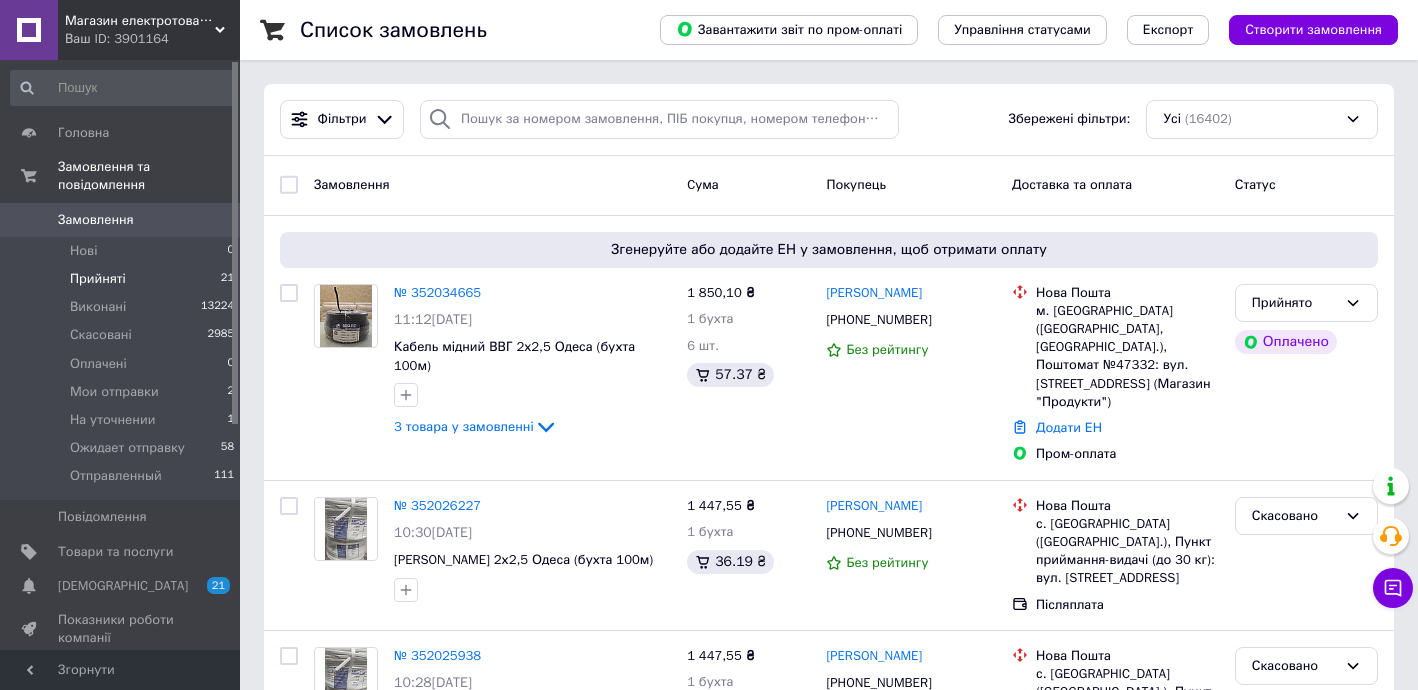 click on "Прийняті 21" at bounding box center [123, 279] 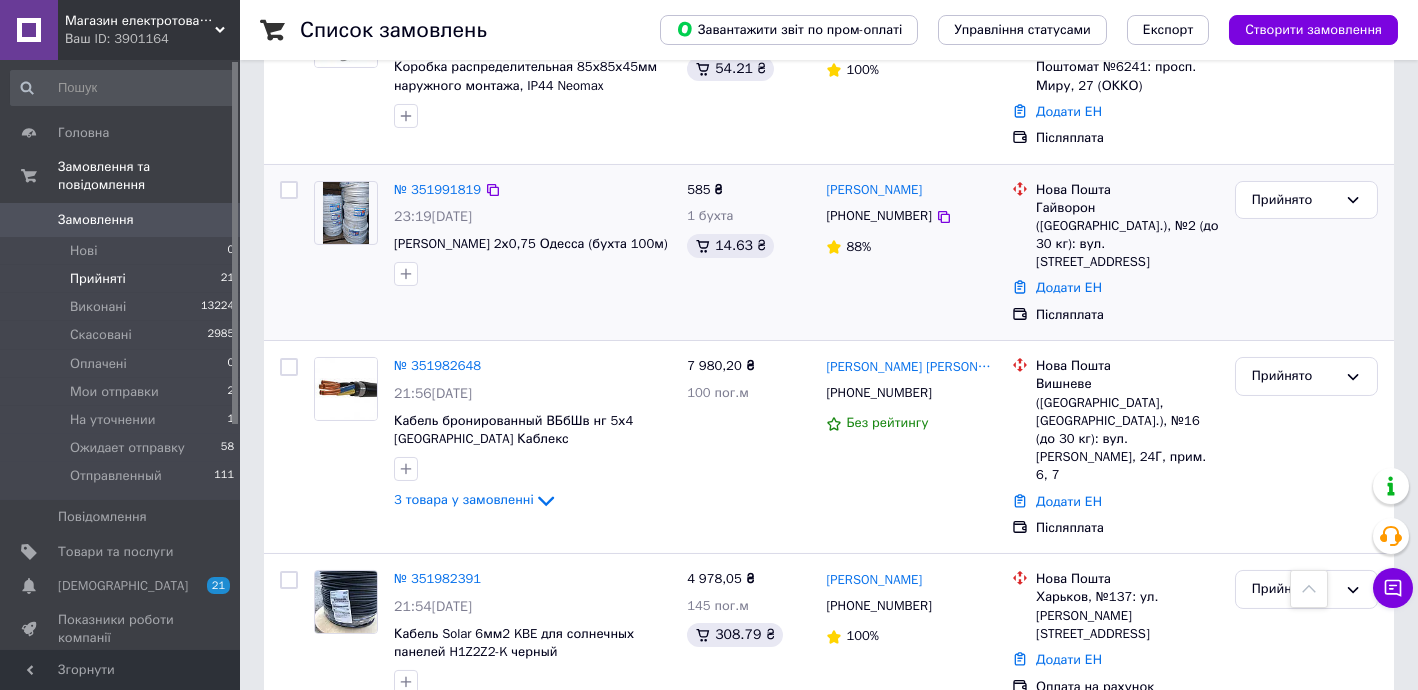 scroll, scrollTop: 1696, scrollLeft: 0, axis: vertical 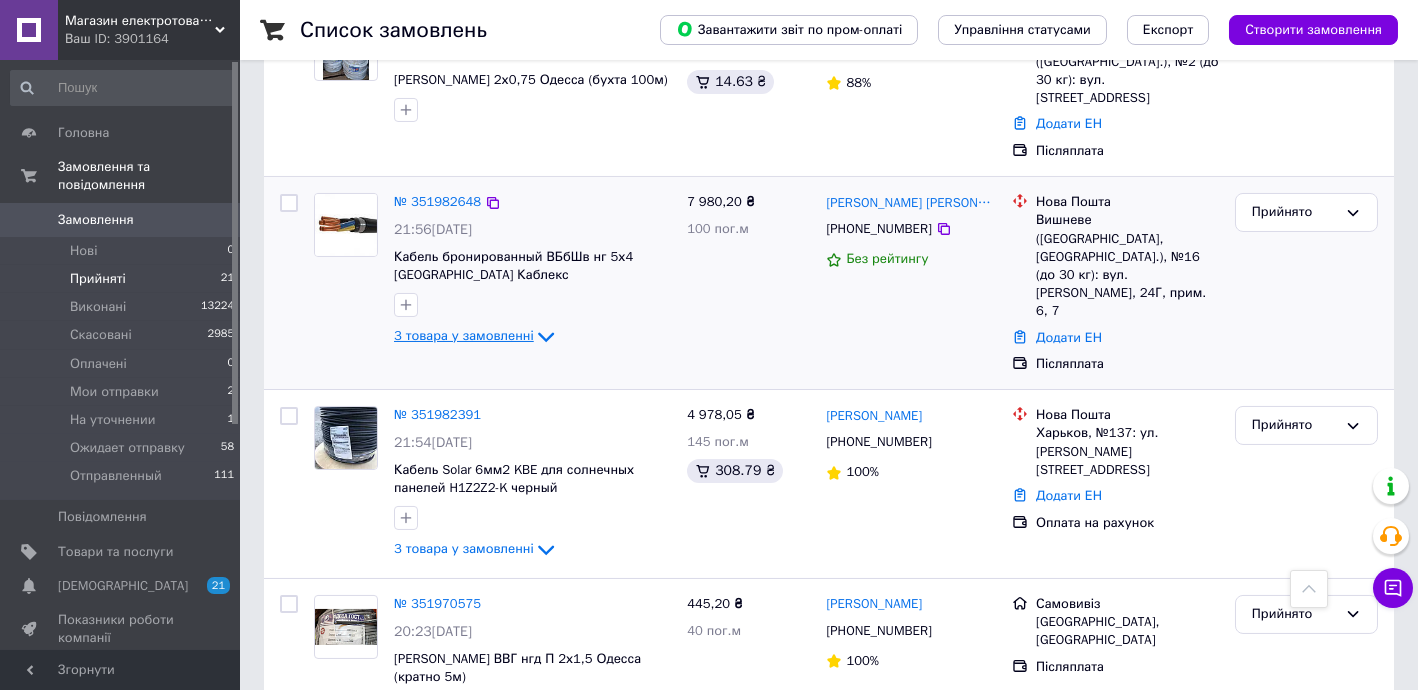 click on "3 товара у замовленні" at bounding box center (464, 336) 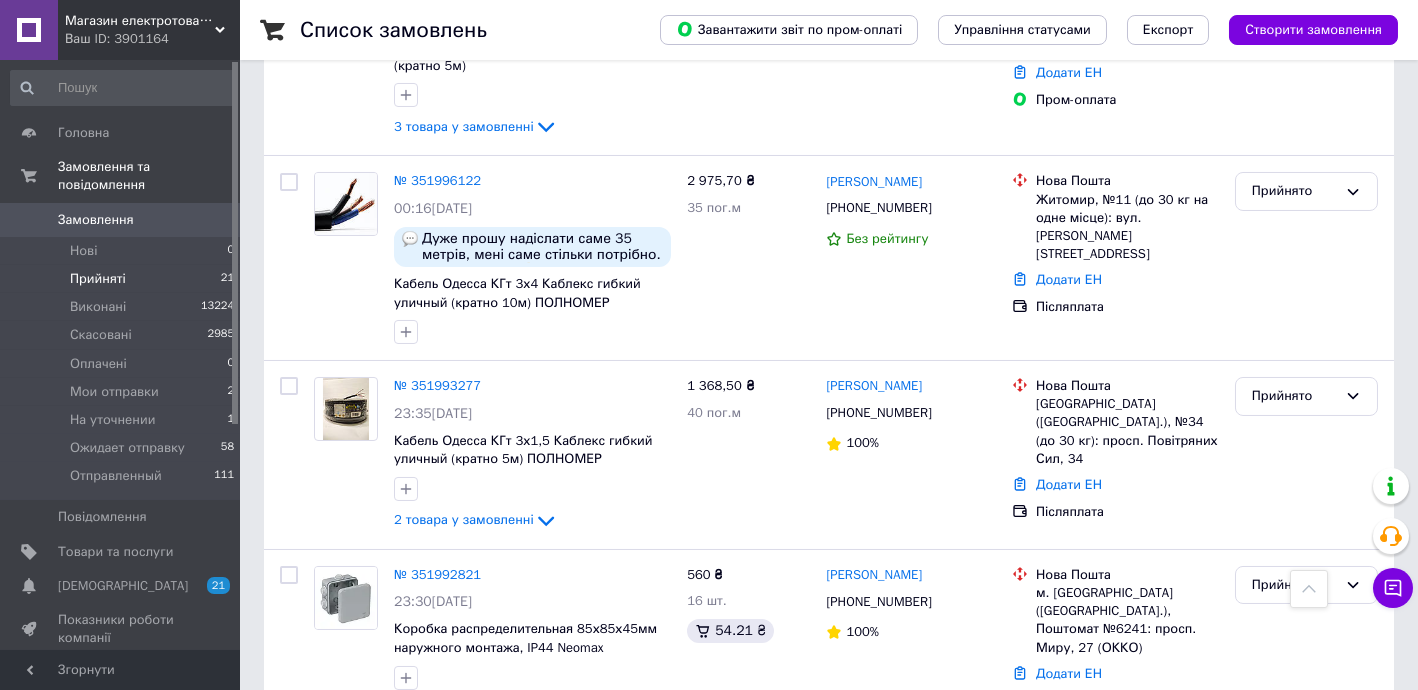 scroll, scrollTop: 969, scrollLeft: 0, axis: vertical 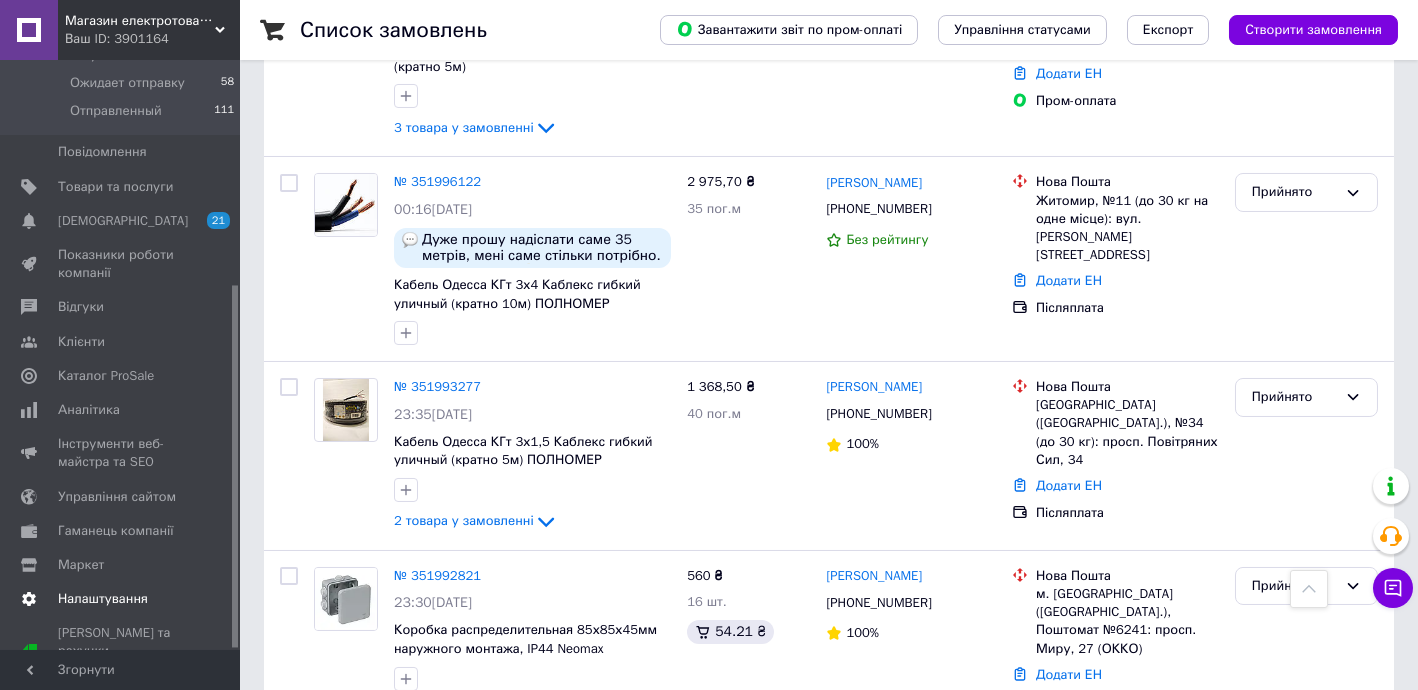 click on "Налаштування" at bounding box center (123, 599) 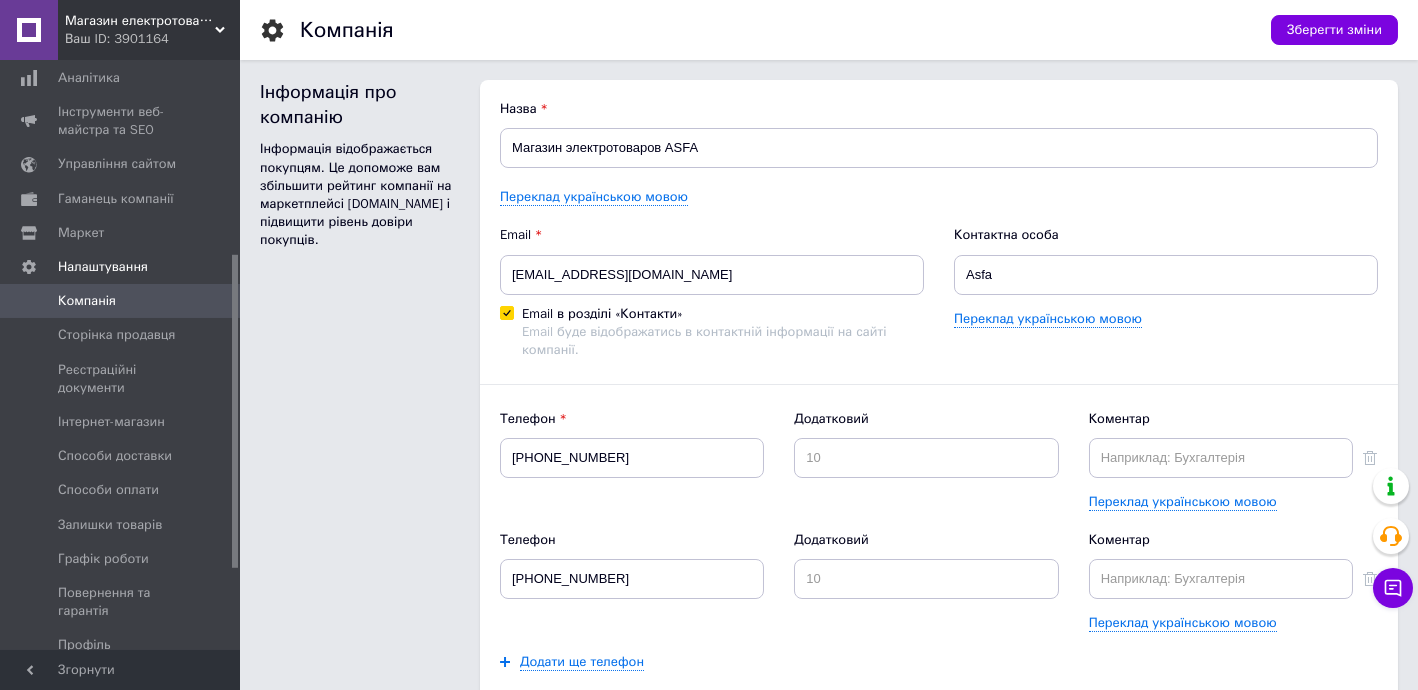 scroll, scrollTop: 0, scrollLeft: 0, axis: both 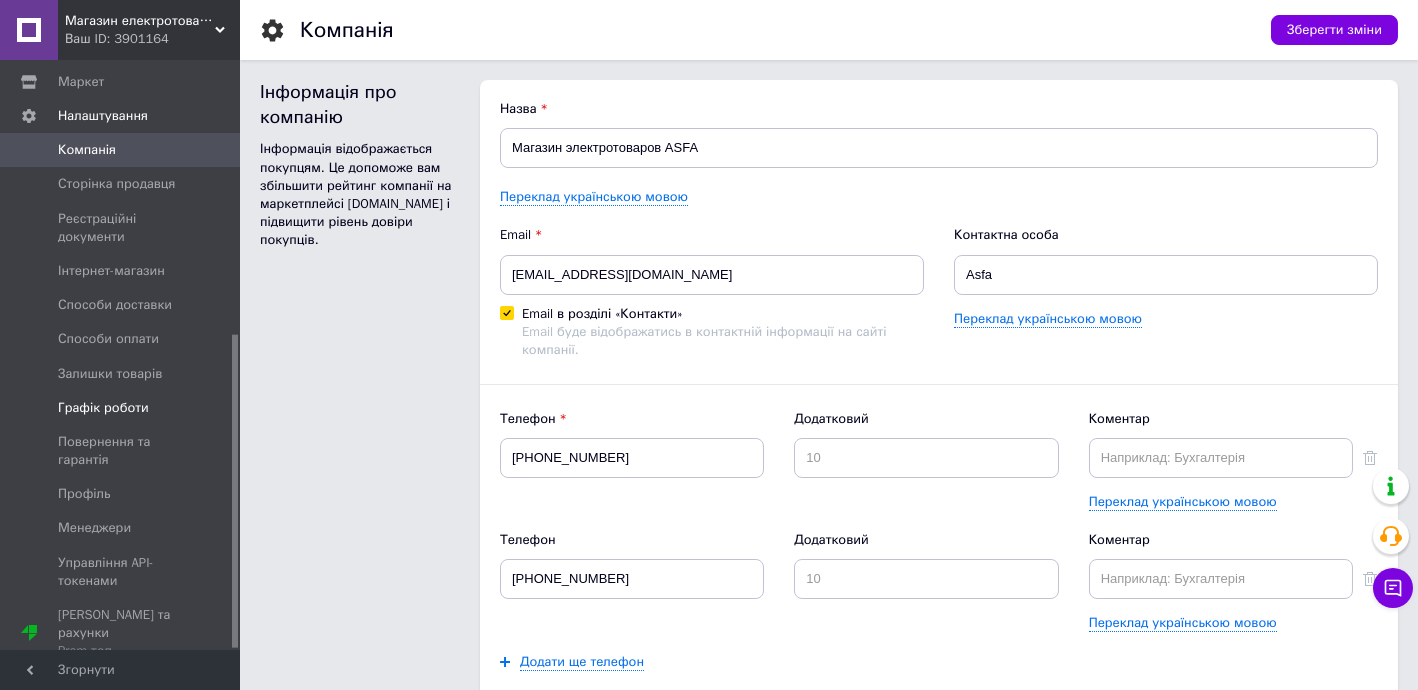 click on "Графік роботи" at bounding box center [103, 408] 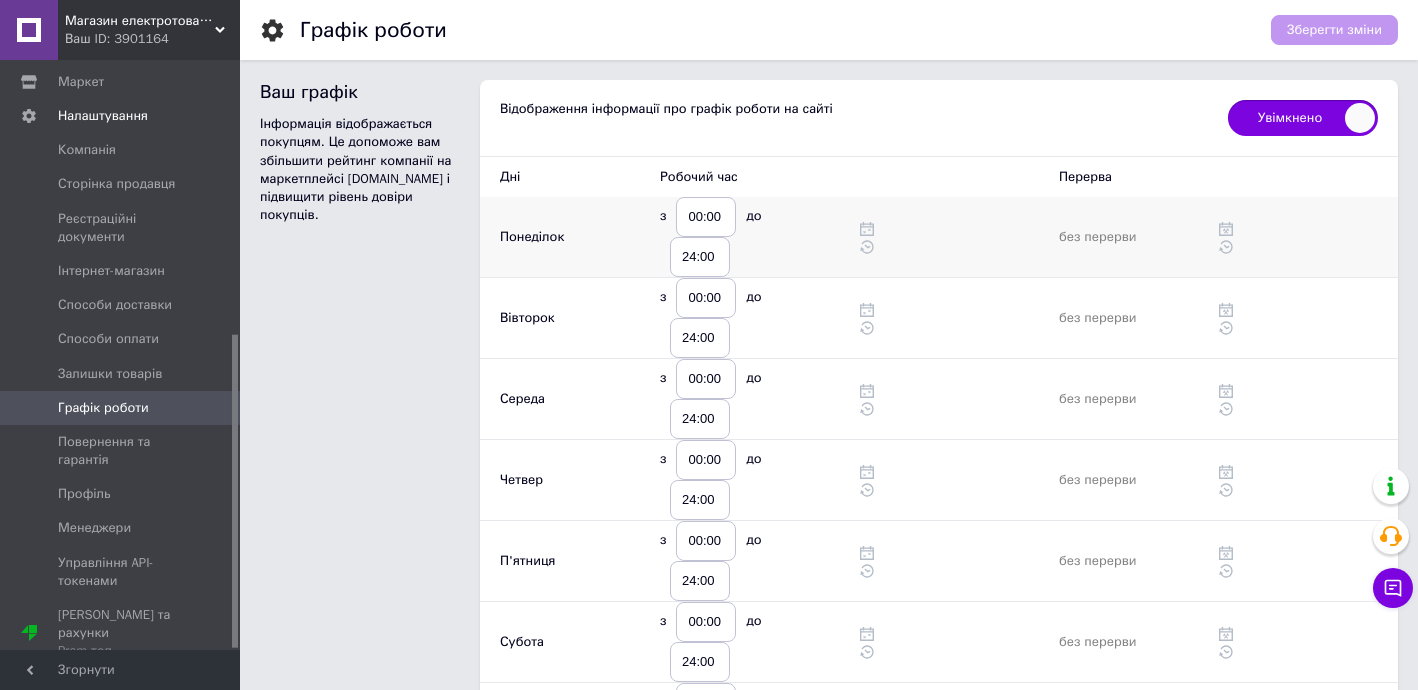 click on "без перерви" at bounding box center (1098, 236) 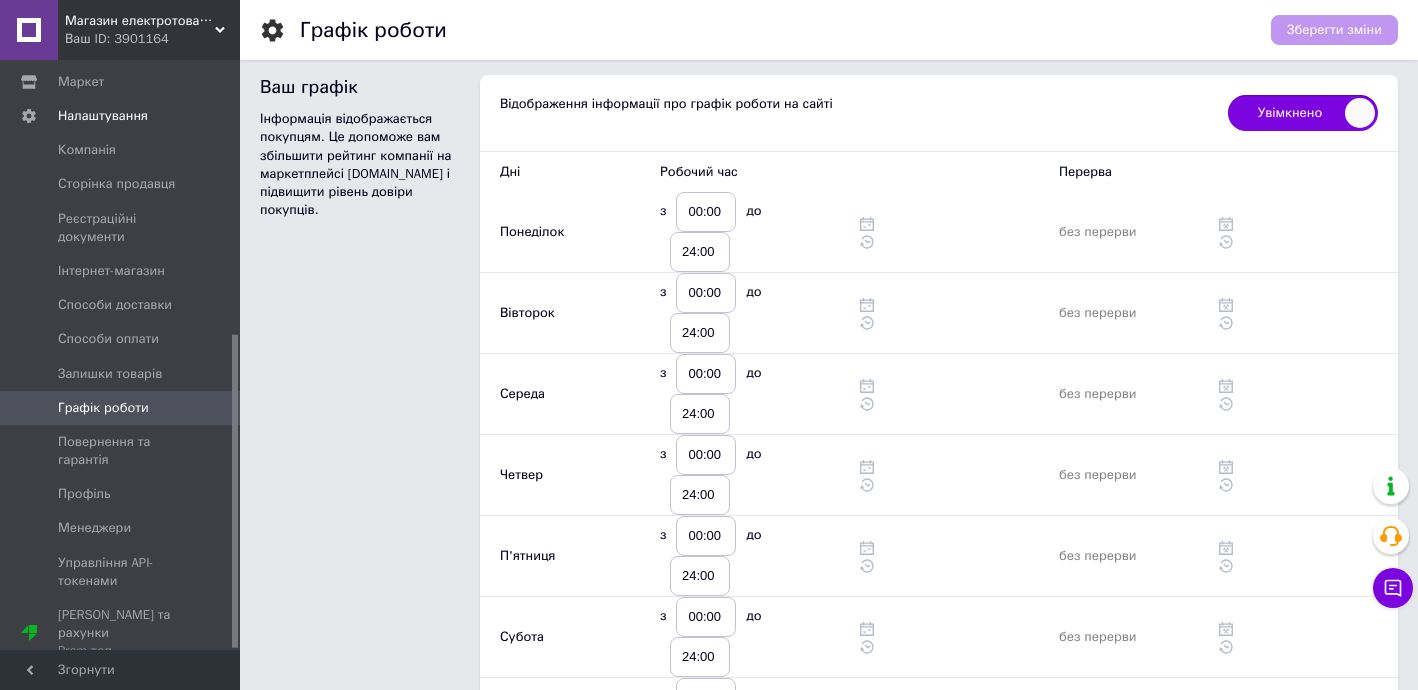 scroll, scrollTop: 0, scrollLeft: 0, axis: both 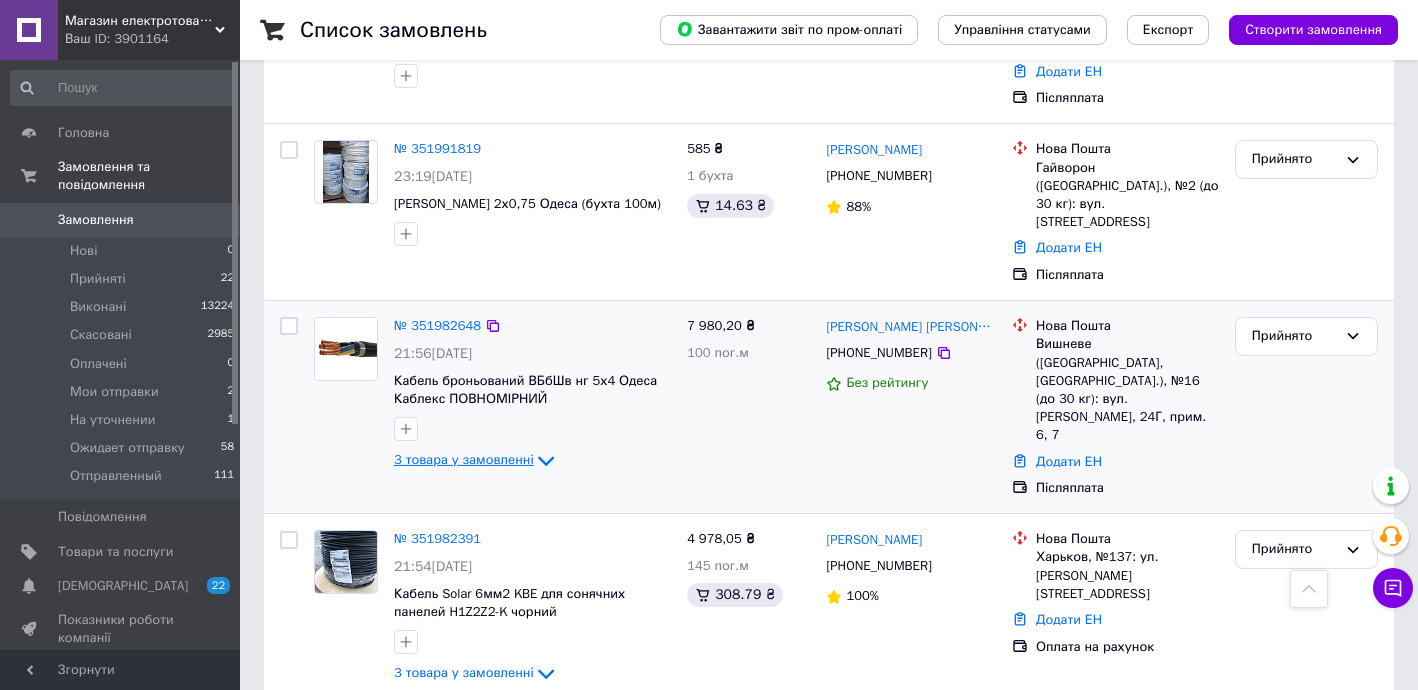 click on "3 товара у замовленні" at bounding box center [464, 460] 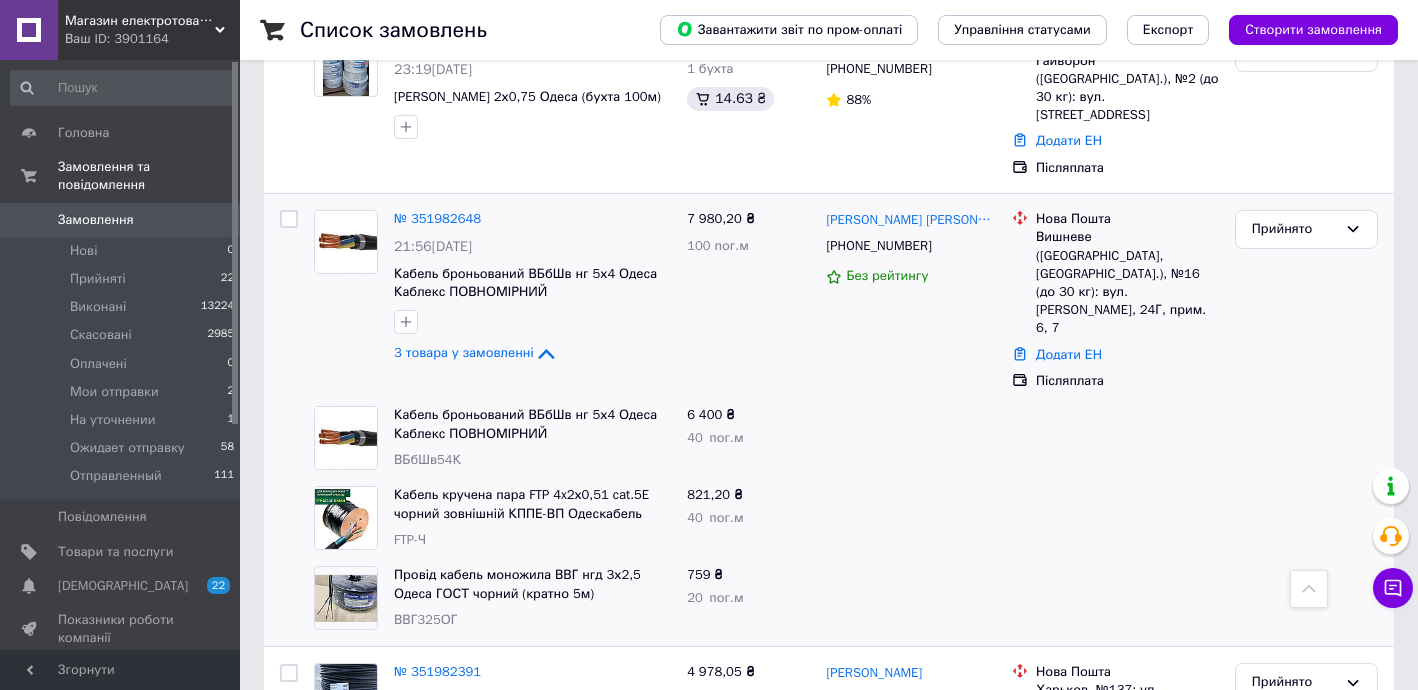 scroll, scrollTop: 3030, scrollLeft: 0, axis: vertical 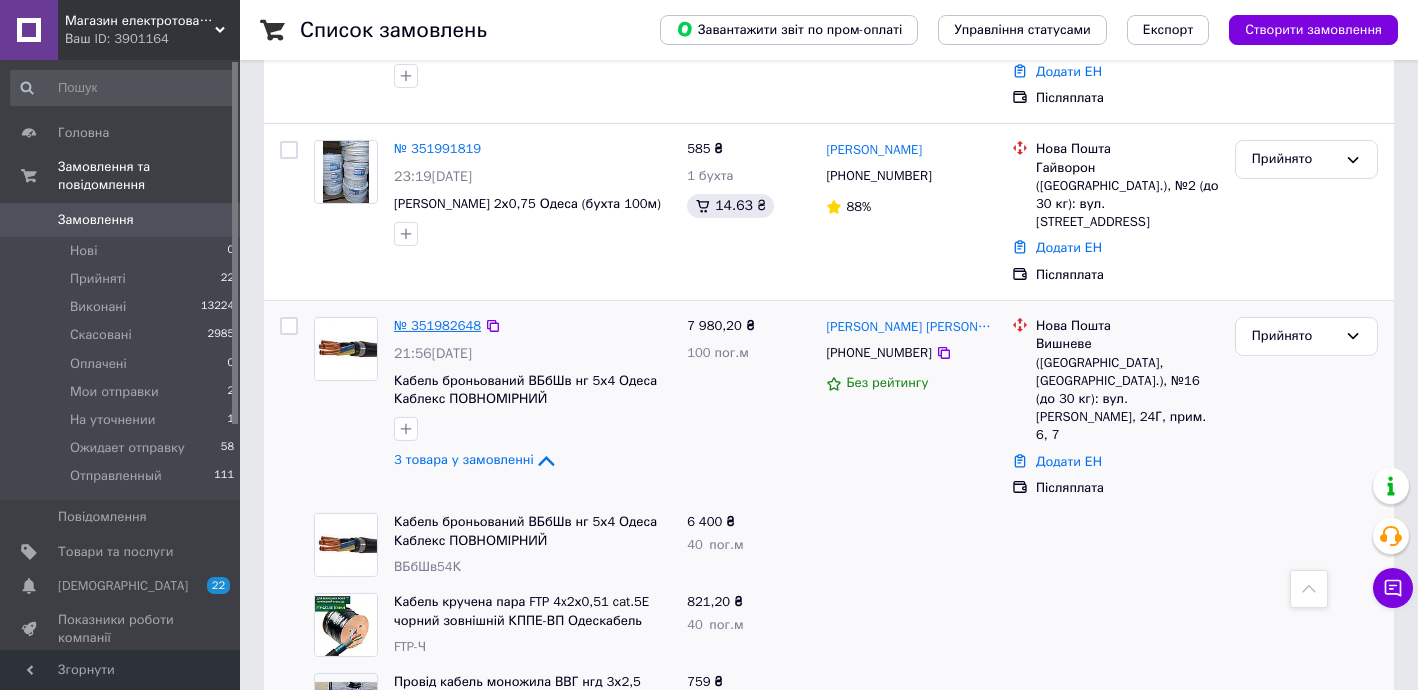 click on "№ 351982648" at bounding box center (437, 325) 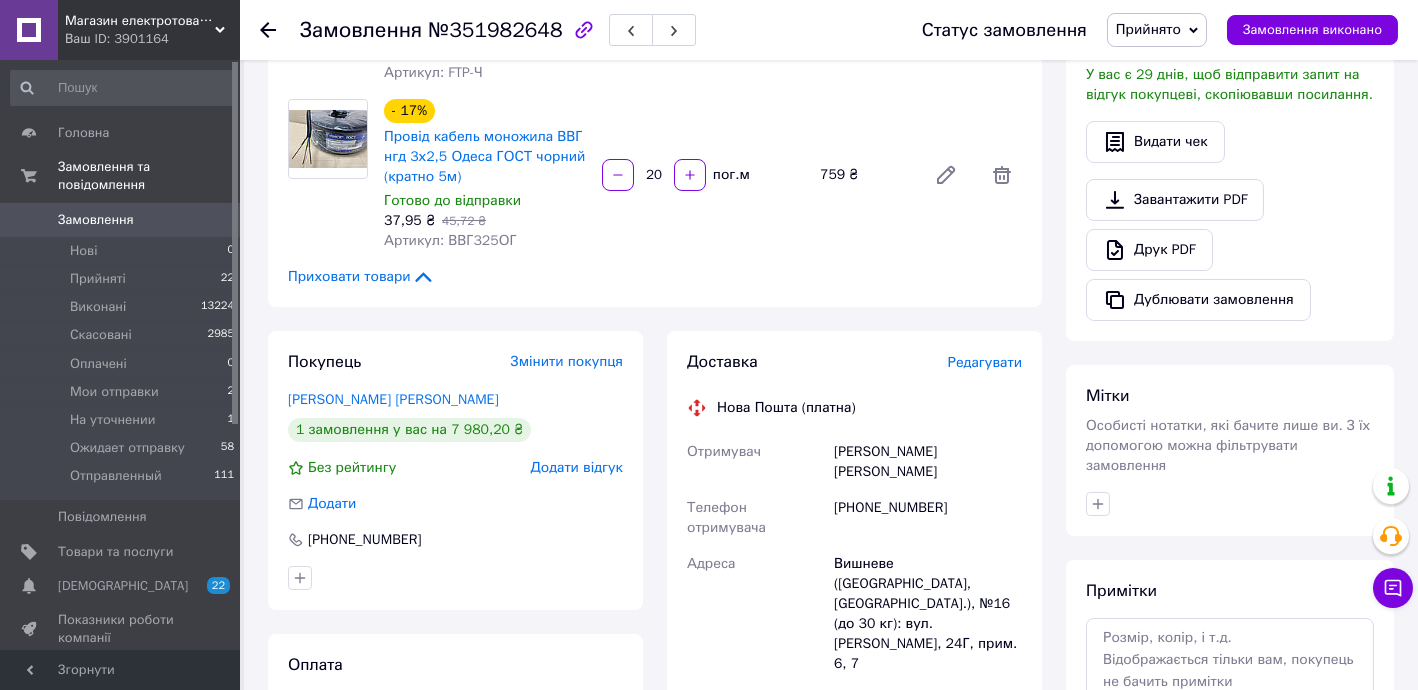 scroll, scrollTop: 848, scrollLeft: 0, axis: vertical 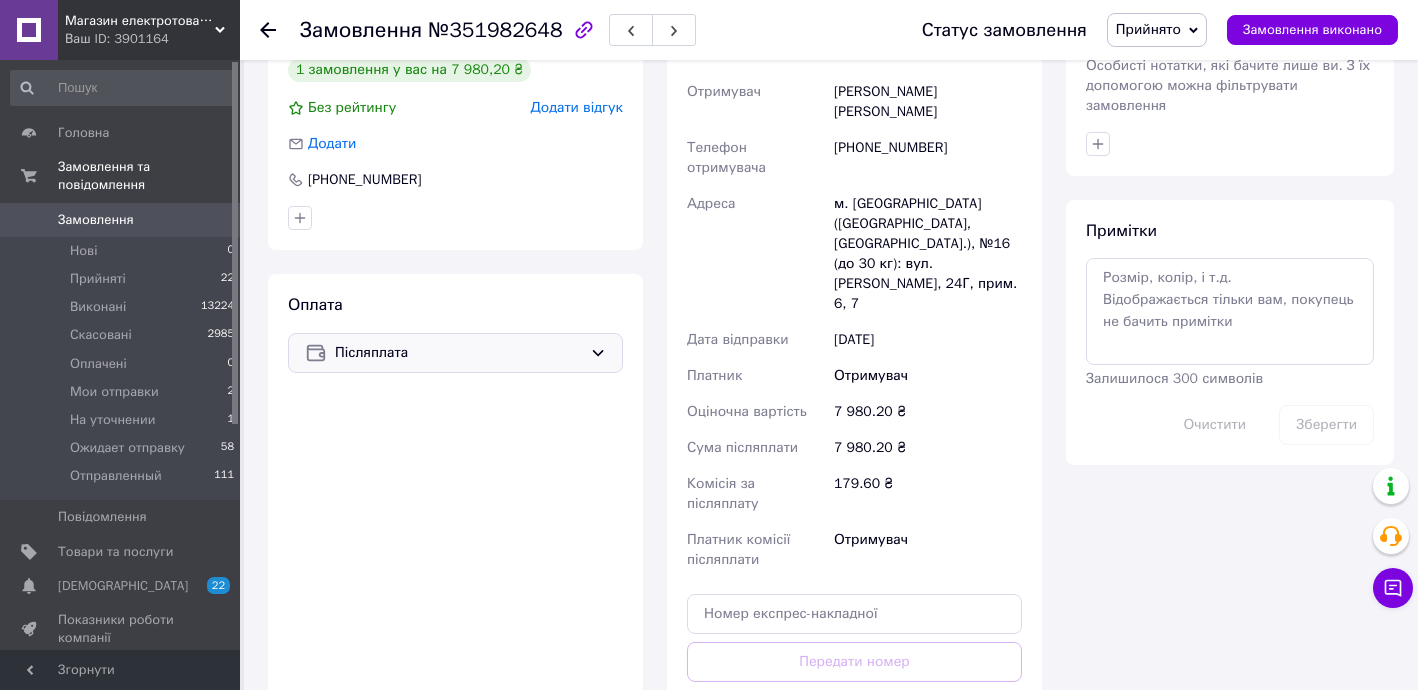 click on "Післяплата" at bounding box center [458, 353] 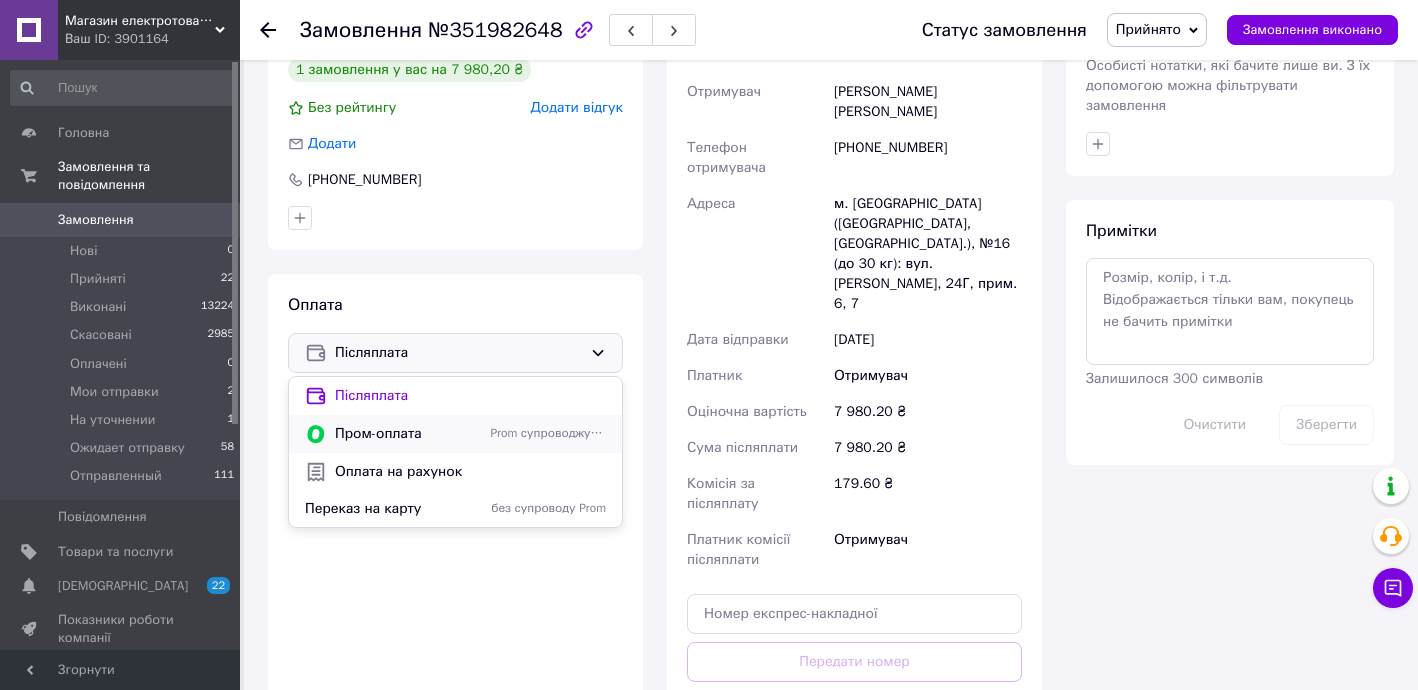 click on "Пром-оплата" at bounding box center [408, 434] 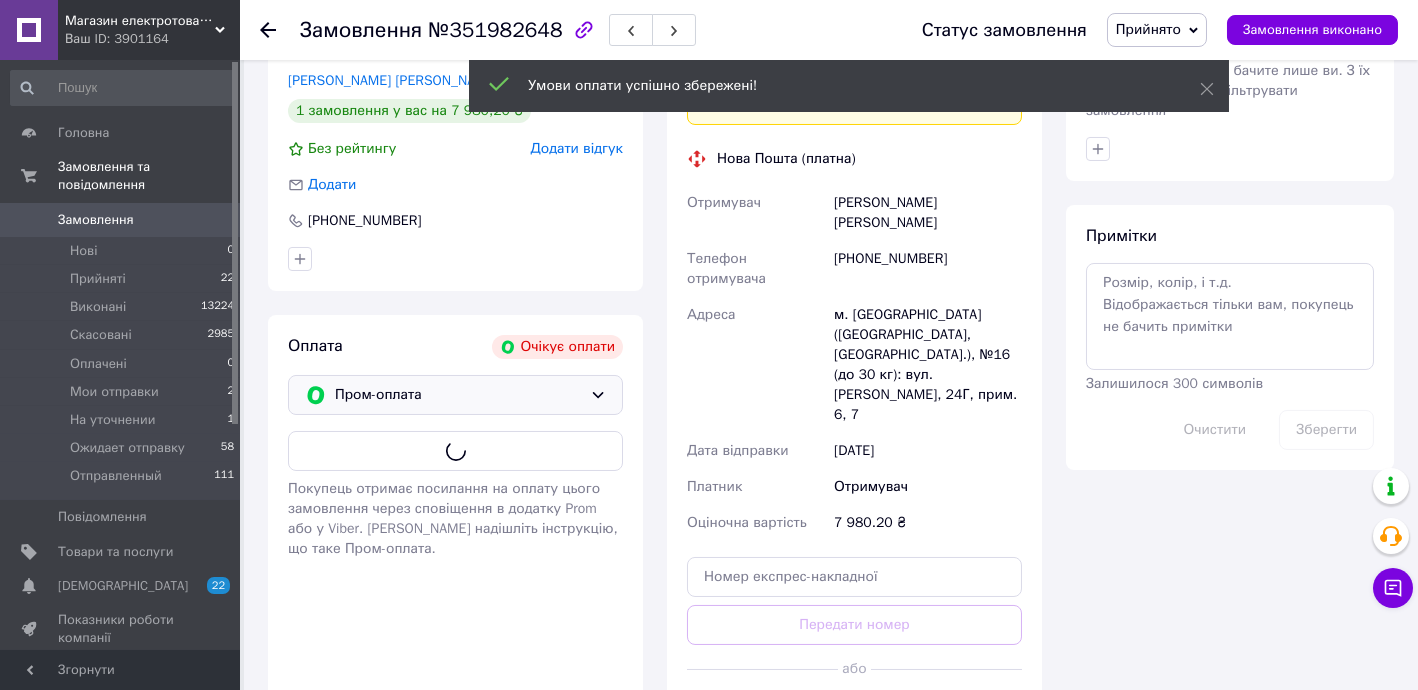 scroll, scrollTop: 727, scrollLeft: 0, axis: vertical 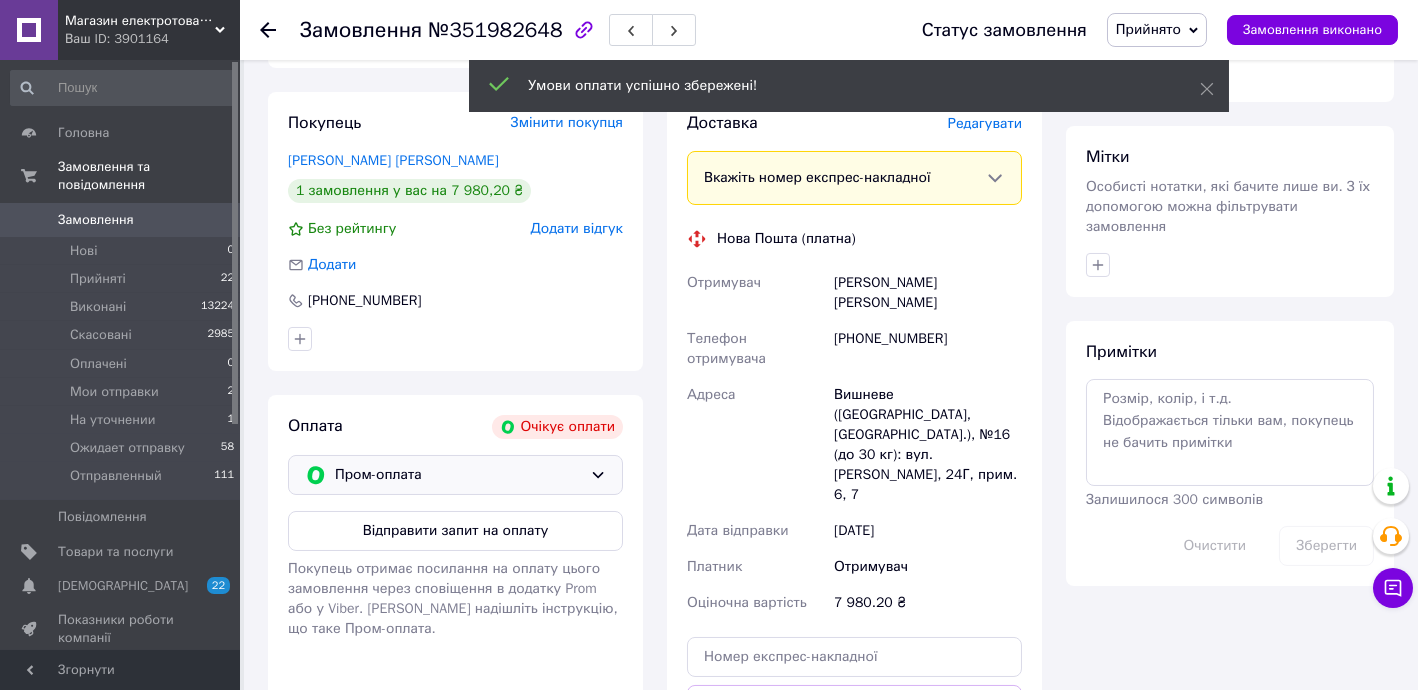click on "Відправити запит на оплату" at bounding box center [455, 531] 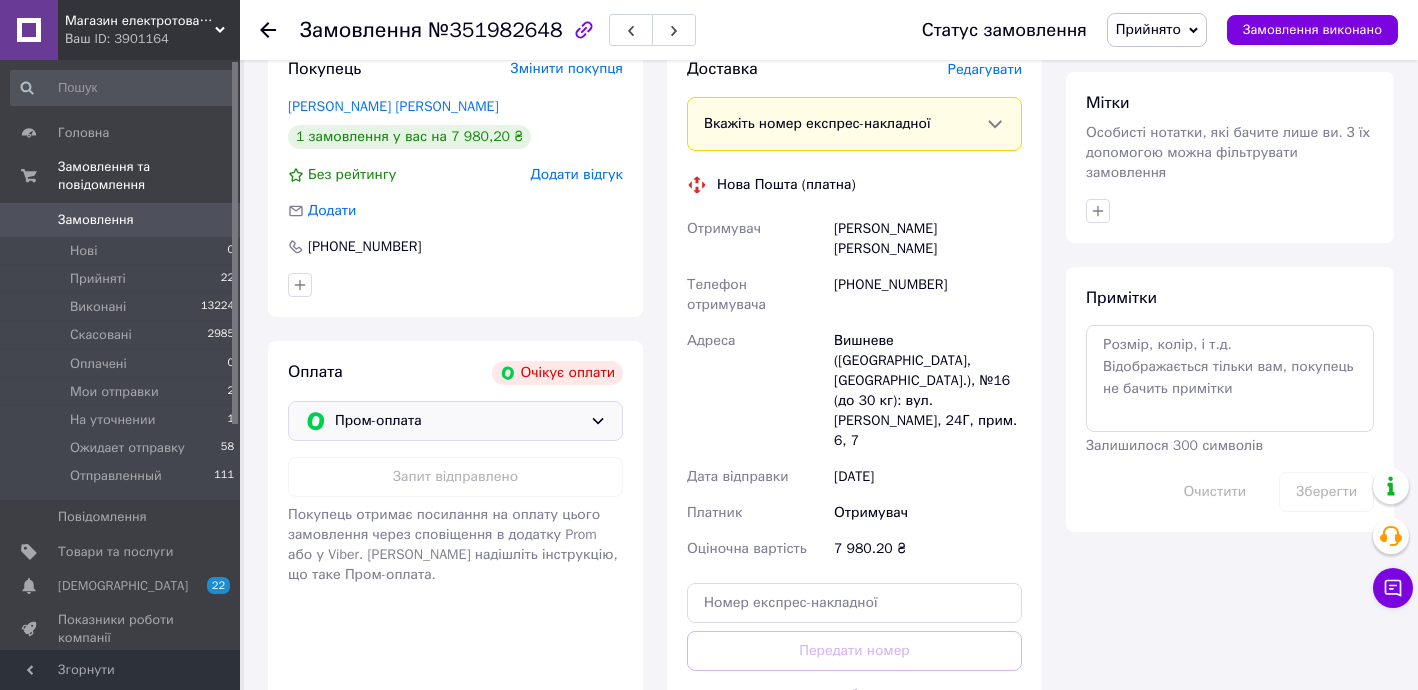 scroll, scrollTop: 848, scrollLeft: 0, axis: vertical 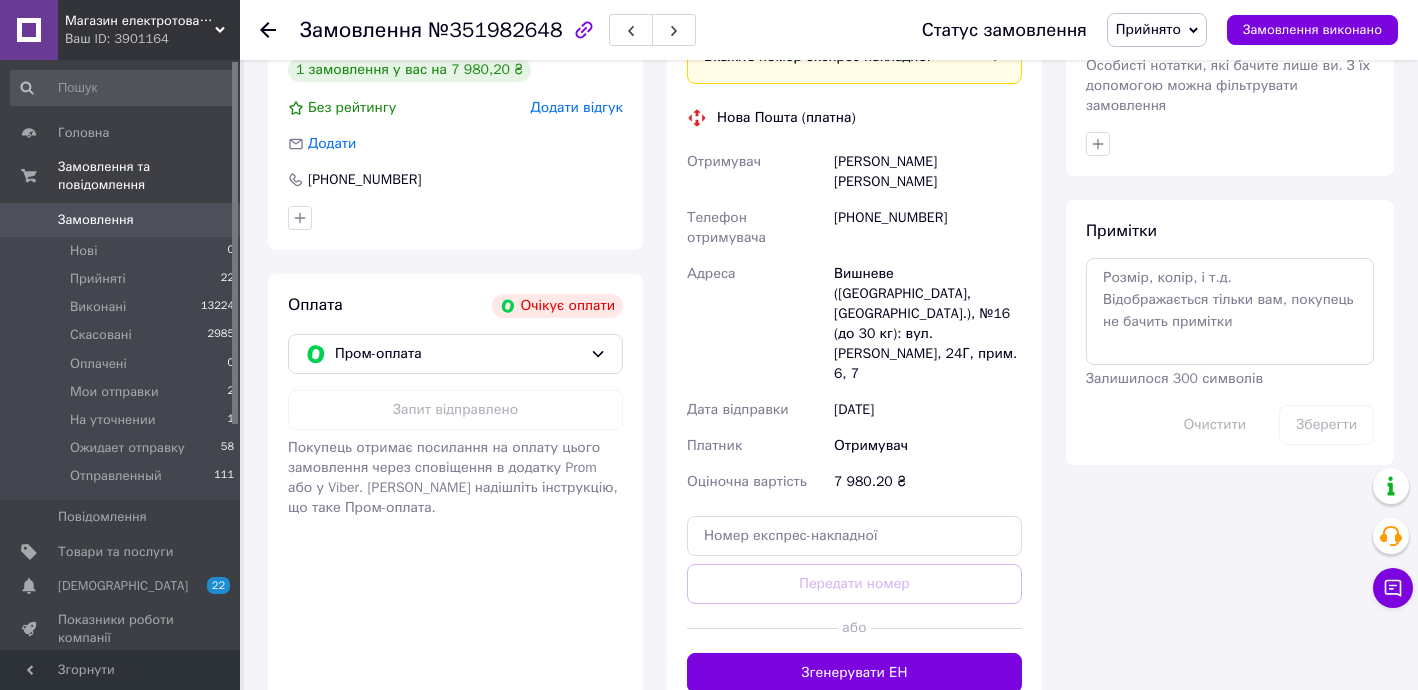 click 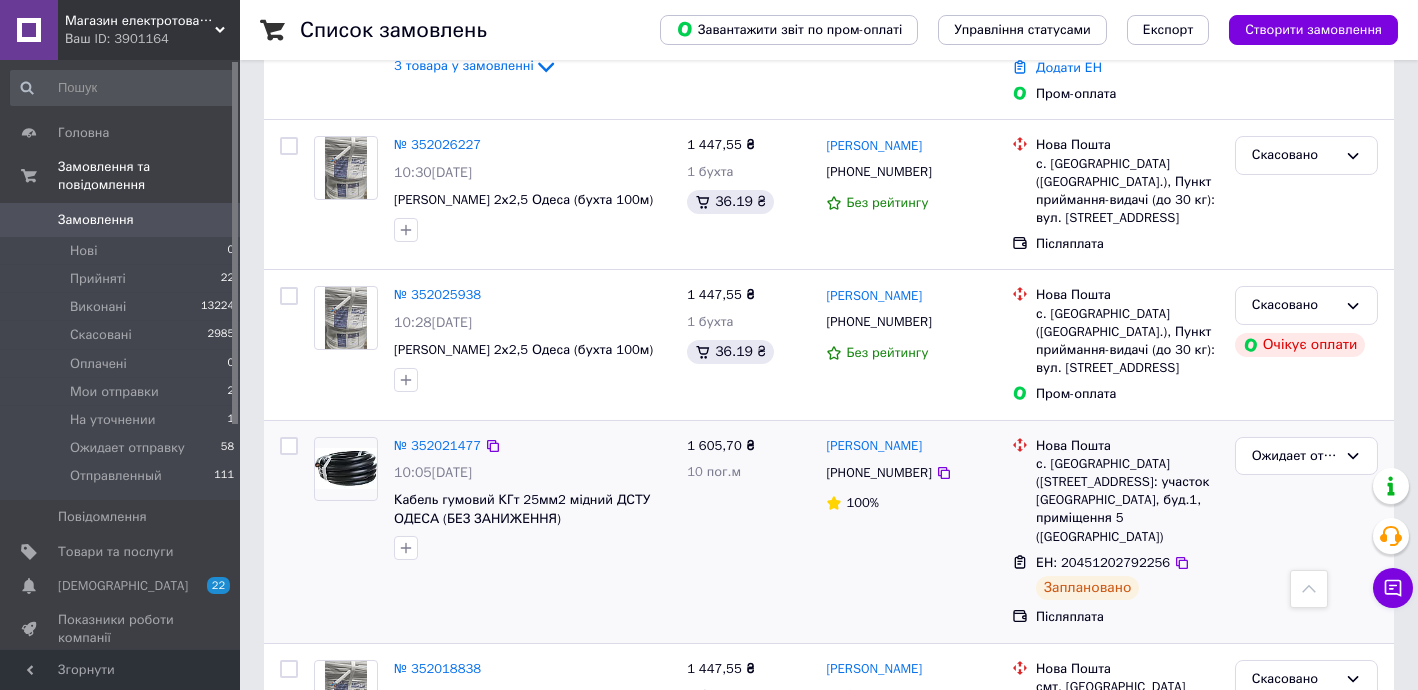 scroll, scrollTop: 848, scrollLeft: 0, axis: vertical 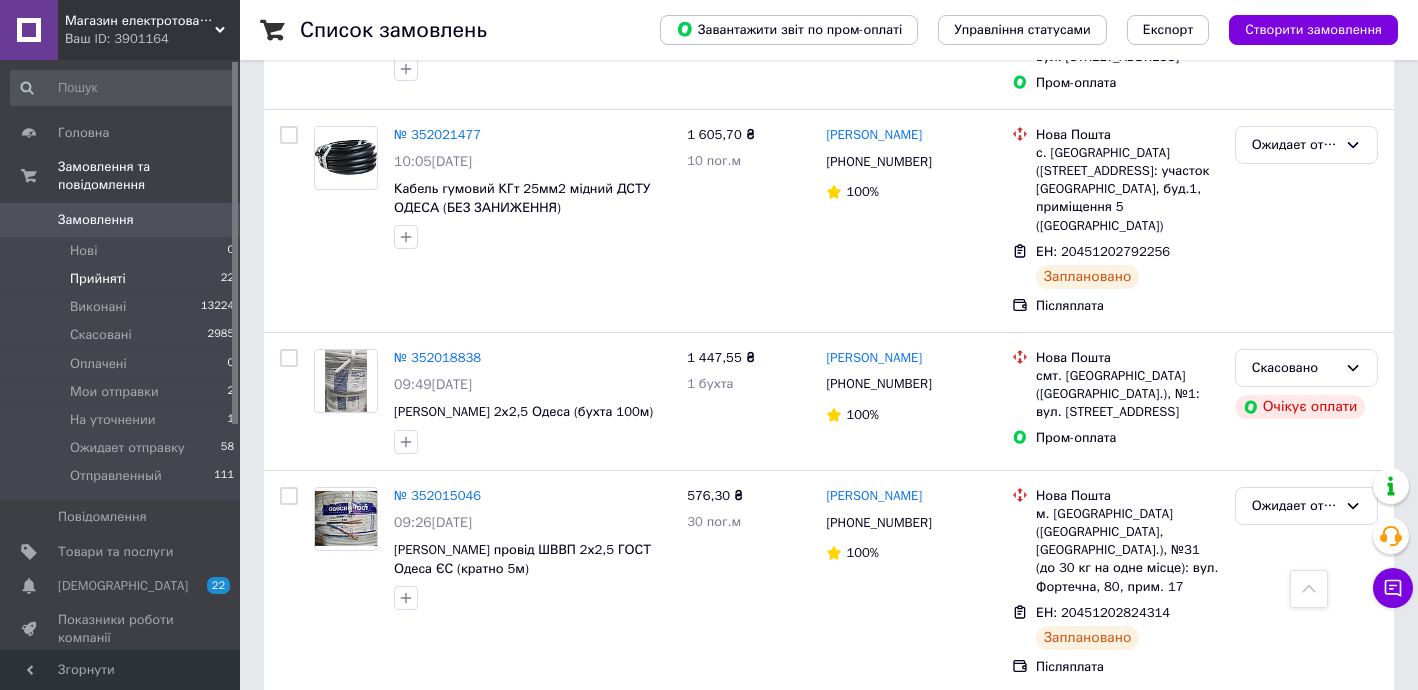 click on "Прийняті 22" at bounding box center (123, 279) 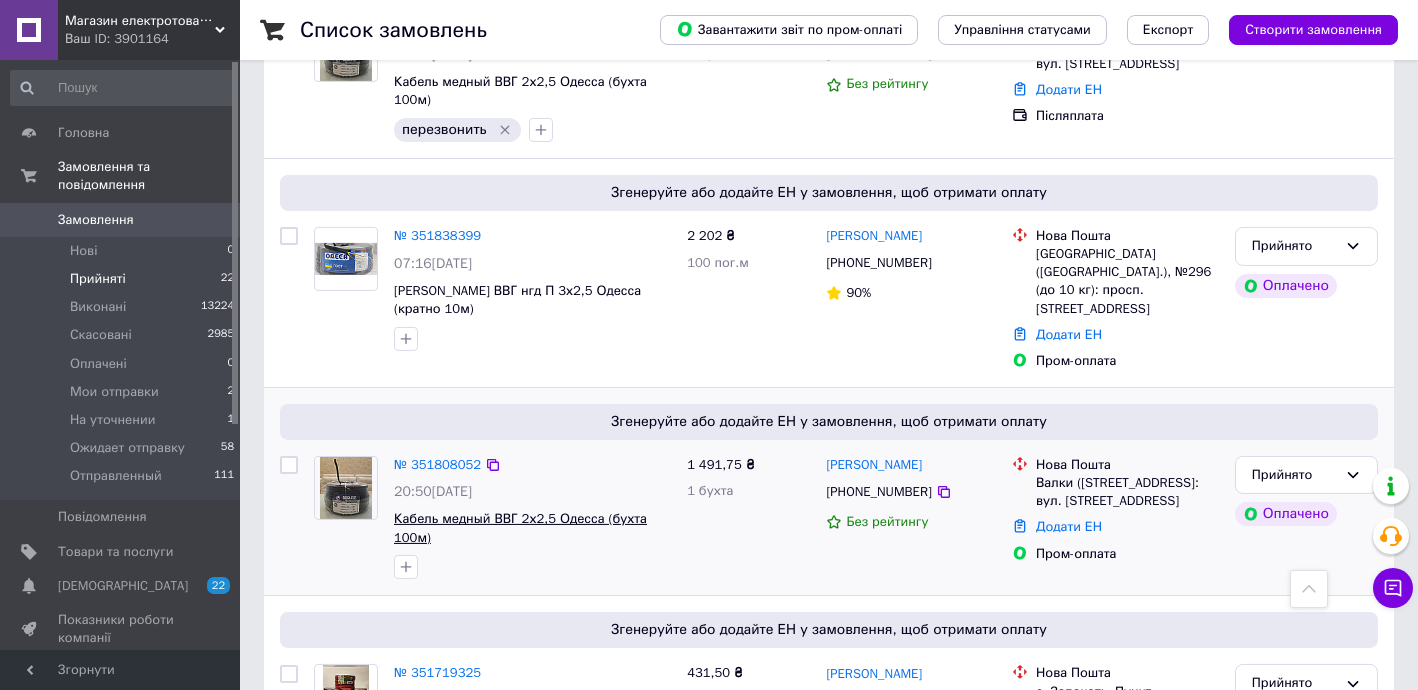 scroll, scrollTop: 3351, scrollLeft: 0, axis: vertical 